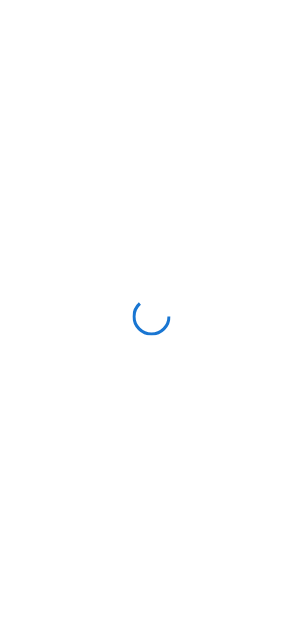 scroll, scrollTop: 0, scrollLeft: 0, axis: both 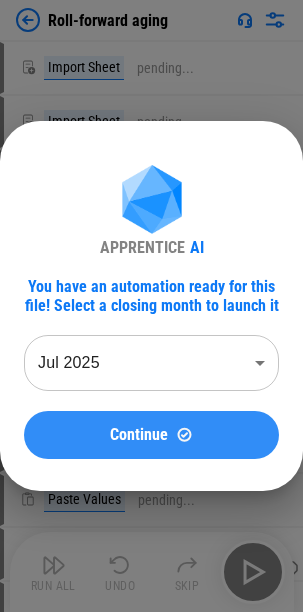 click on "Continue" at bounding box center (139, 435) 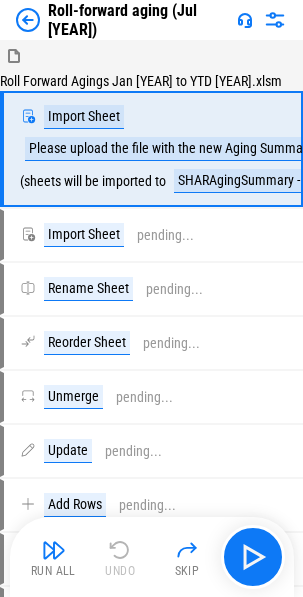 click on "Please upload the file with the new Aging Summary values of July" at bounding box center [210, 149] 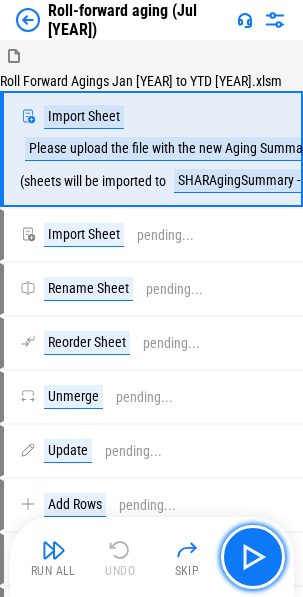 click at bounding box center [253, 557] 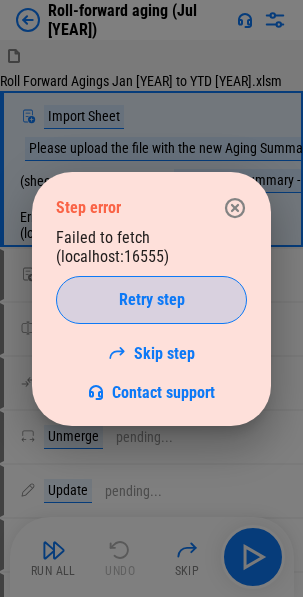 click on "Retry step" at bounding box center [151, 300] 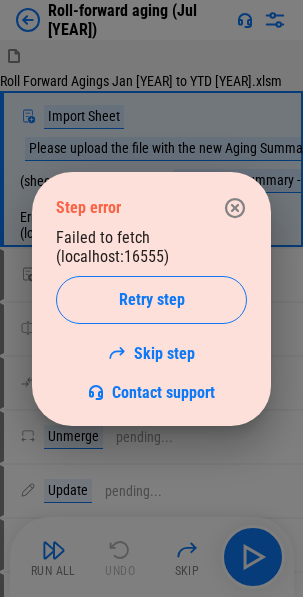 click 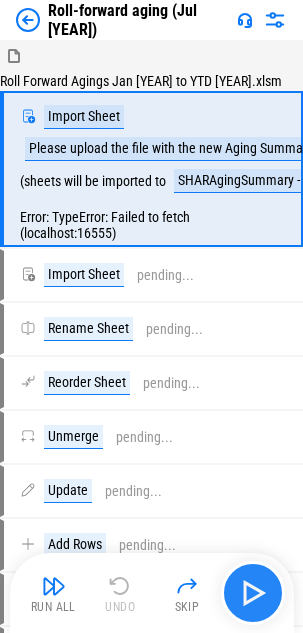 click at bounding box center [253, 593] 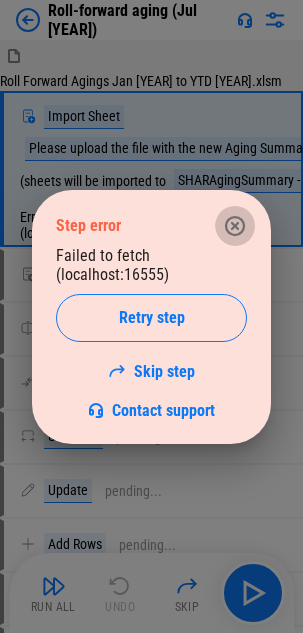 click 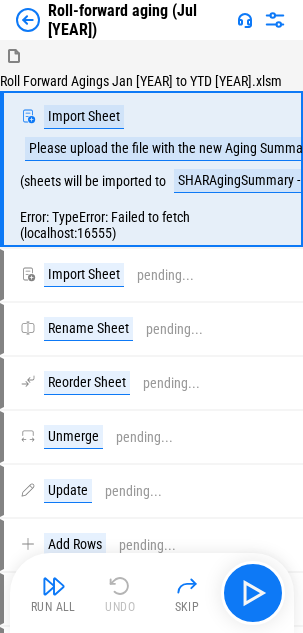 click on "SHARAgingSummary - Imported" at bounding box center [266, 181] 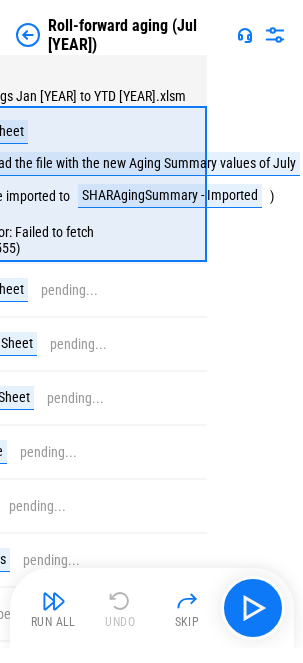 scroll, scrollTop: 0, scrollLeft: 0, axis: both 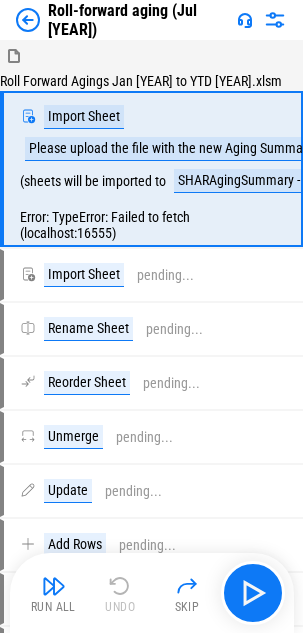 click 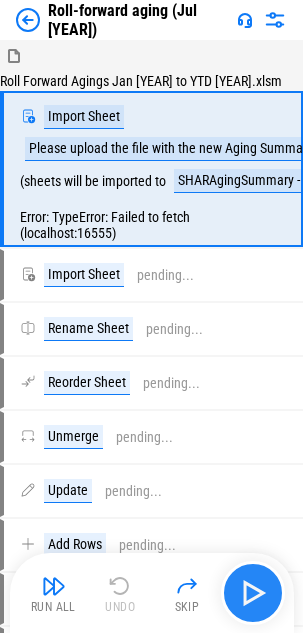 click at bounding box center (253, 593) 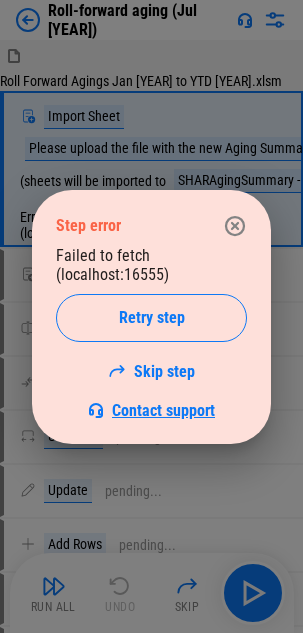 click on "Contact support" at bounding box center [163, 410] 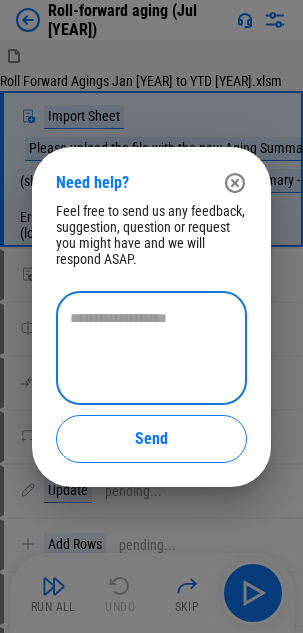 click at bounding box center [151, 348] 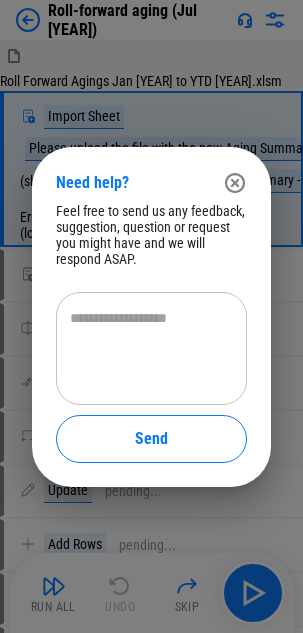 click at bounding box center [151, 348] 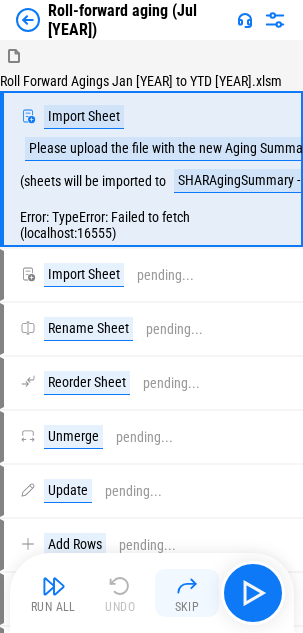 click at bounding box center (187, 586) 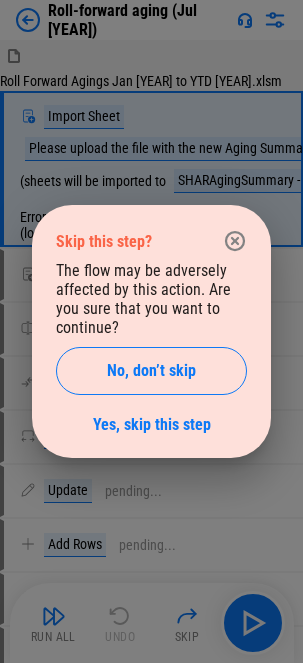 click on "Yes, skip this step" at bounding box center [152, 424] 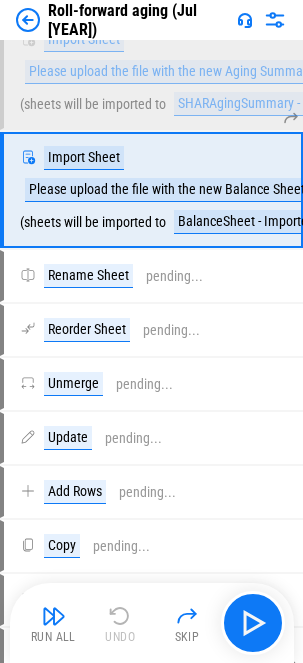 scroll, scrollTop: 0, scrollLeft: 0, axis: both 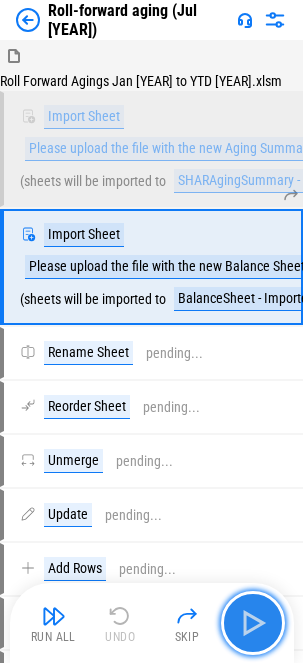 click at bounding box center (253, 623) 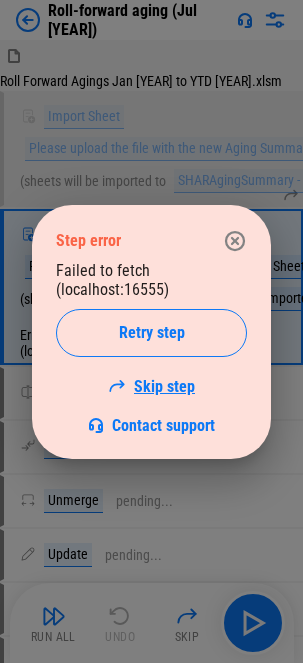 click on "Skip step" at bounding box center (151, 386) 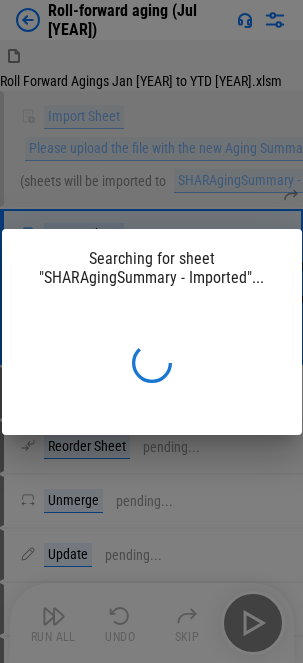 click on "Searching for sheet "SHARAgingSummary - Imported"..." at bounding box center (151, 331) 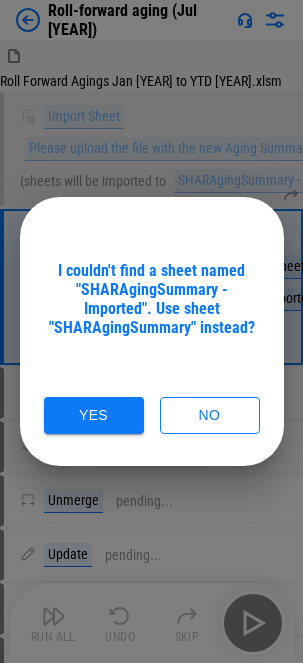 drag, startPoint x: 87, startPoint y: 411, endPoint x: 78, endPoint y: 420, distance: 12.727922 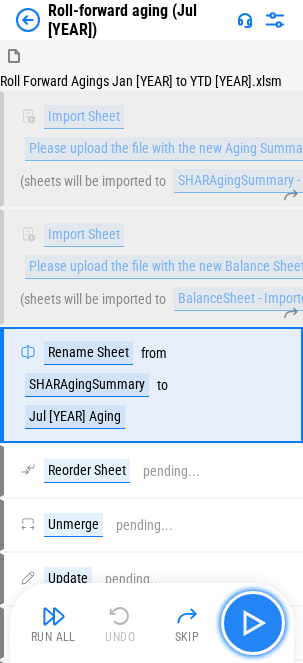 click at bounding box center (253, 623) 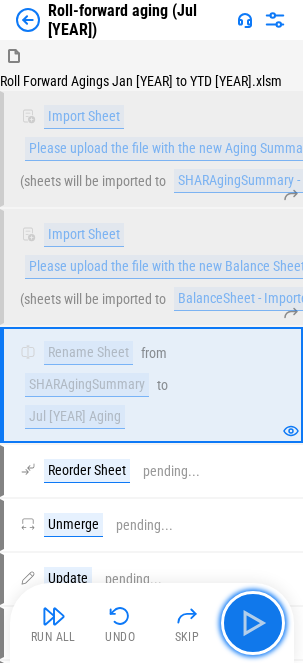 click at bounding box center (253, 623) 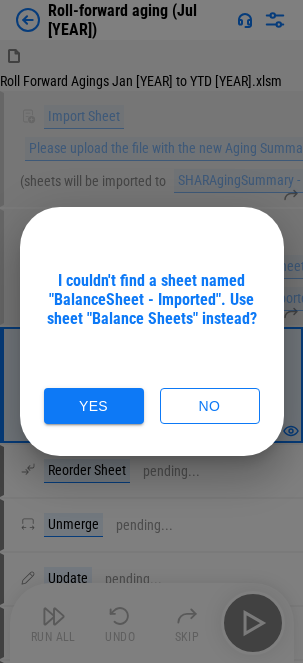 click on "No" at bounding box center (210, 406) 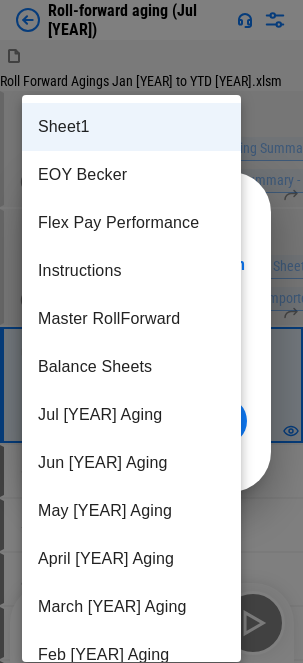 click on "Roll-forward aging (Jul [YEAR]) Roll Forward Agings Jan [YEAR] to YTD [YEAR].xlsm Import Sheet Please upload the file with the new Aging Summary values of July ( sheets will be imported to SHARAgingSummary - Imported ) Import Sheet Please upload the file with the new Balance Sheet values of July ( sheets will be imported to BalanceSheet - Imported ) Rename Sheet from SHARAgingSummary to Jul [YEAR] Aging Reorder Sheet pending... Unmerge pending... Update pending... Add Rows pending... Copy pending... Paste Values pending... Copy pending... Paste Formats pending... Set filter pending... Apply Filter pending... Remove Rows pending... Clear All Filters pending... Apply Filter pending... Remove Rows pending... Clear All Filters pending... Update pending... Auto Fill pending... Copy pending... Paste Formulas pending... Add Columns pending... Copy pending... Paste pending... Replace All pending... Replace All pending... Update pending... Update pending... Update pending... Auto Fill pending... Set filter pending..." at bounding box center (151, 331) 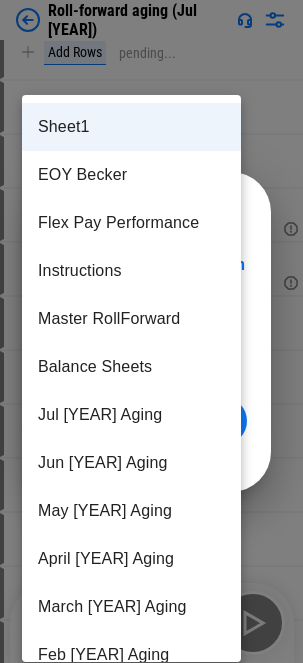 click on "Sheet1" at bounding box center (131, 127) 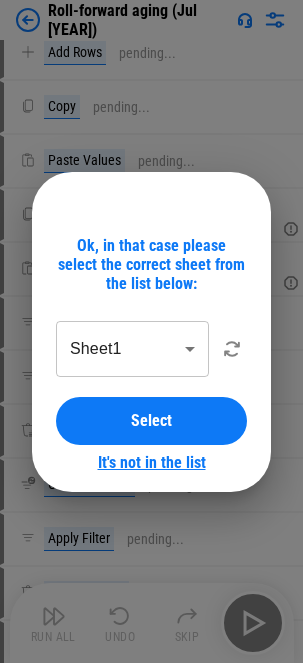 click on "It's not in the list" at bounding box center [152, 462] 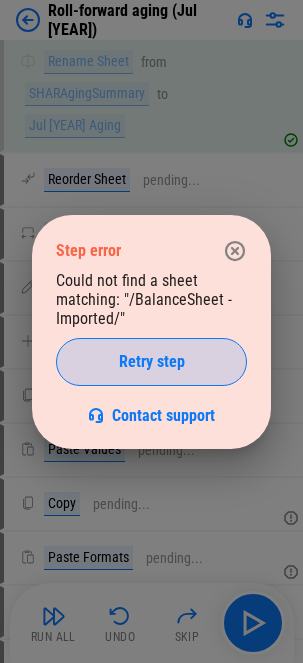 scroll, scrollTop: 280, scrollLeft: 0, axis: vertical 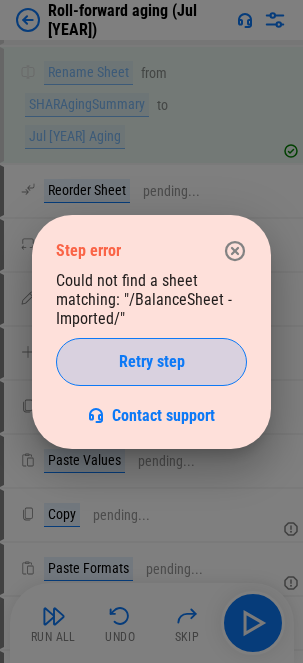click on "Retry step" at bounding box center [152, 362] 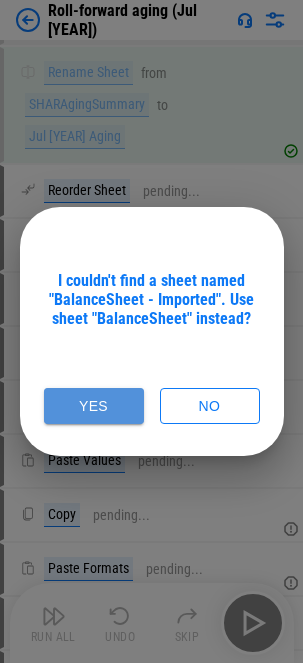 click on "Yes" at bounding box center (94, 406) 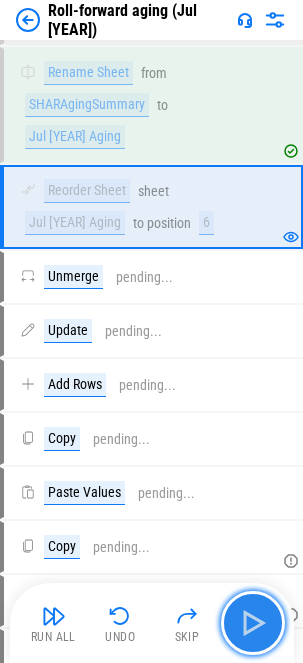 click at bounding box center (253, 623) 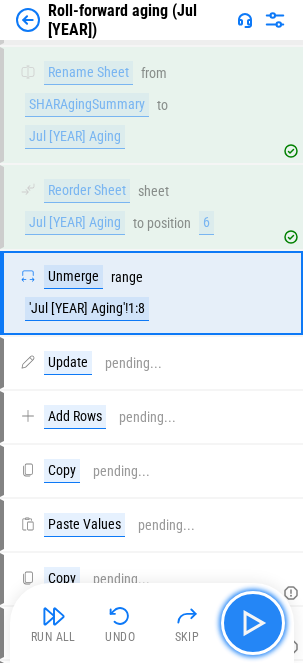 click at bounding box center [253, 623] 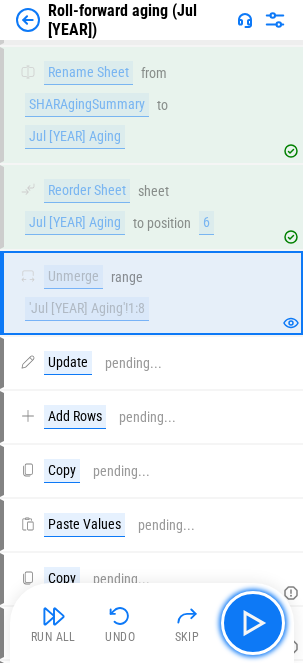 click at bounding box center (253, 623) 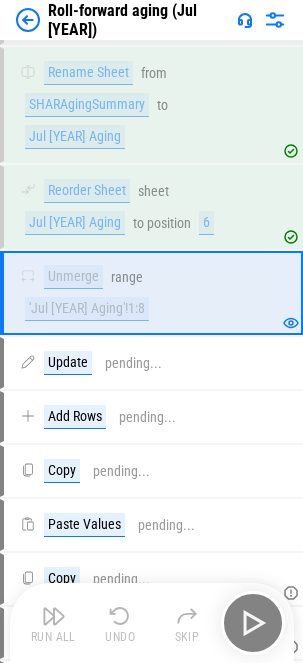 click on "Run All Undo Skip" at bounding box center [154, 623] 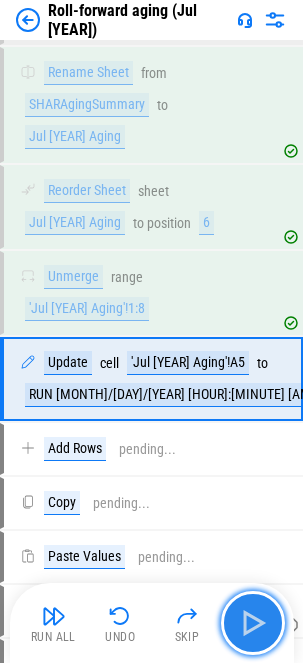 click at bounding box center (253, 623) 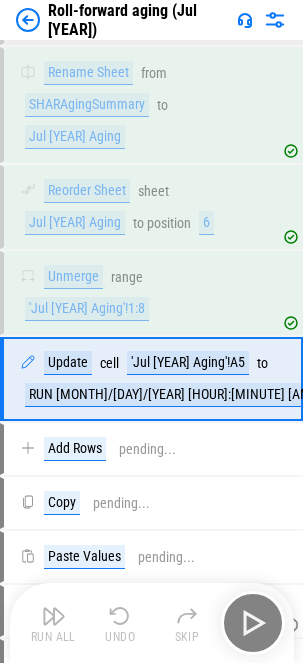 click on "Run All Undo Skip" at bounding box center [154, 623] 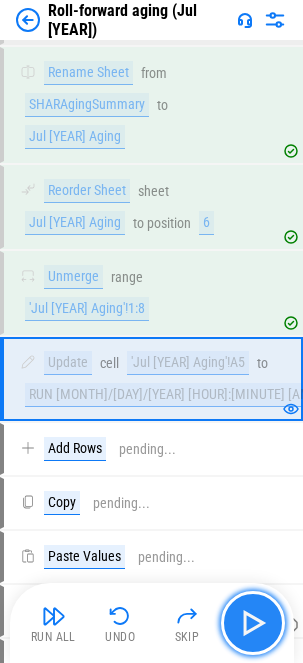 click at bounding box center (253, 623) 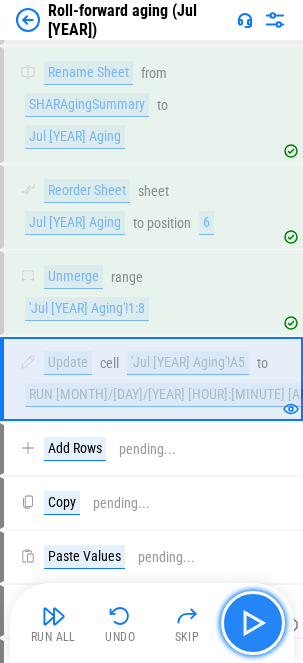 click at bounding box center [253, 623] 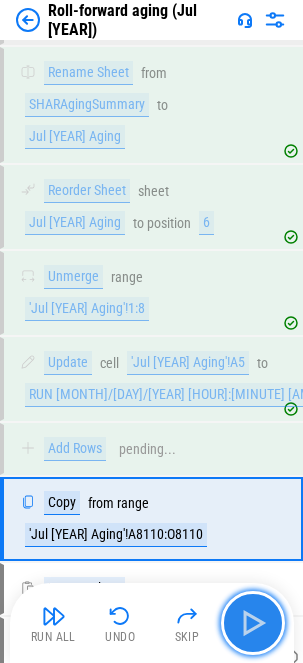 click at bounding box center [253, 623] 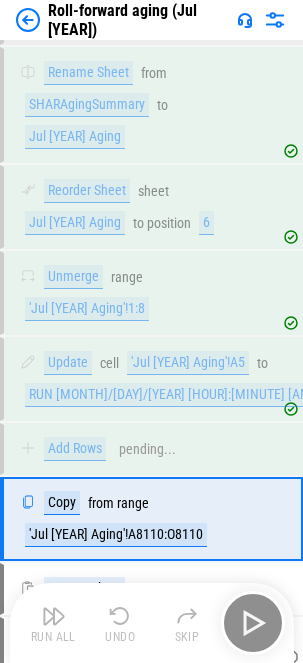 click on "Run All Undo Skip" at bounding box center (154, 623) 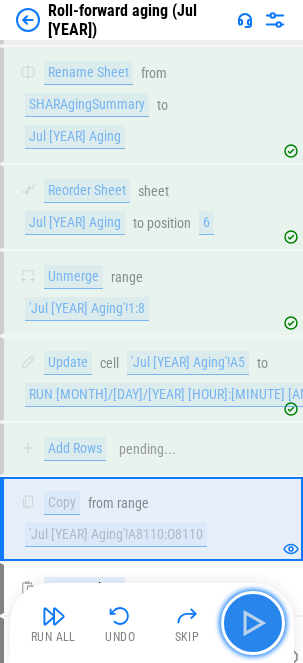 click at bounding box center [253, 623] 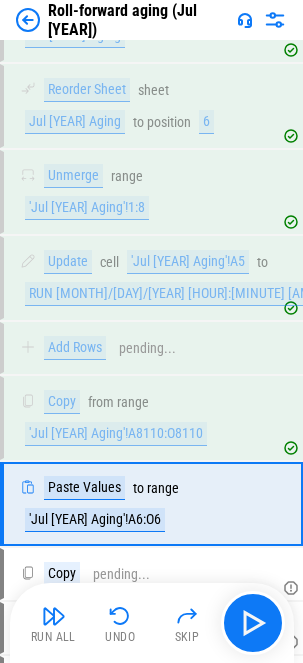 scroll, scrollTop: 535, scrollLeft: 0, axis: vertical 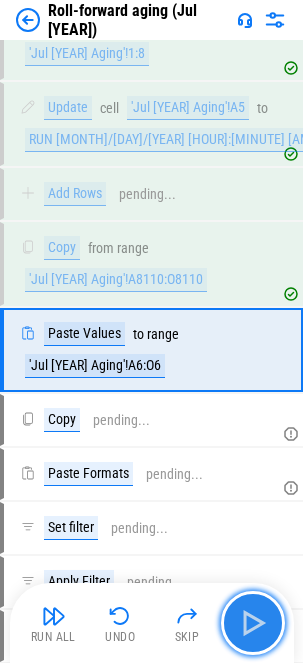 click at bounding box center (253, 623) 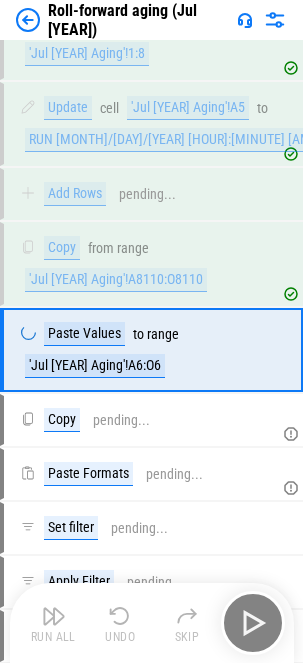 click on "Run All Undo Skip" at bounding box center [154, 623] 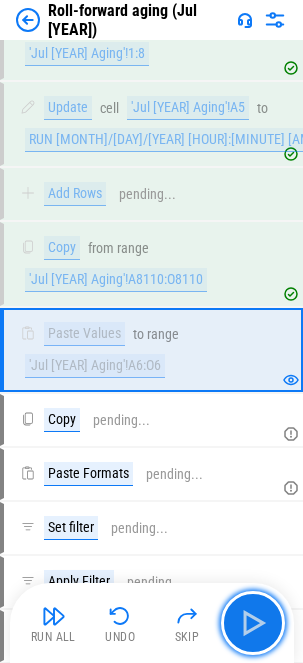 click at bounding box center (253, 623) 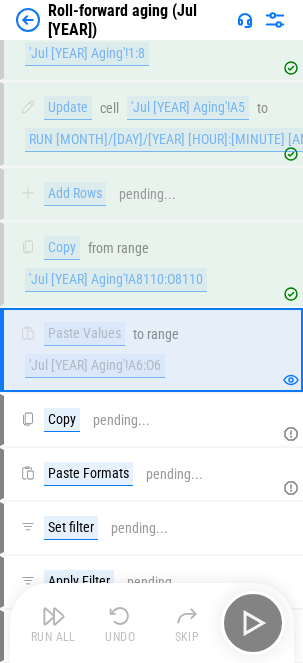 click on "Run All Undo Skip" at bounding box center [154, 623] 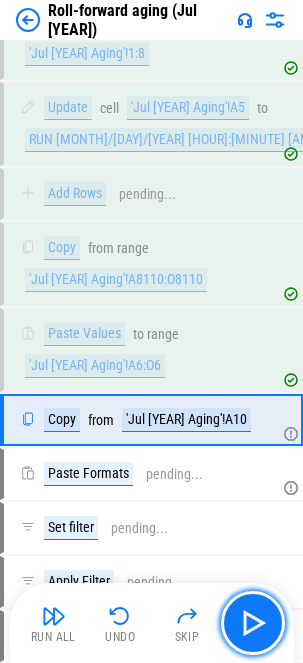 click at bounding box center (253, 623) 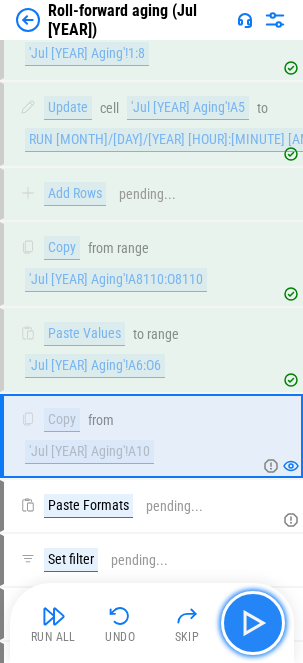 click at bounding box center (253, 623) 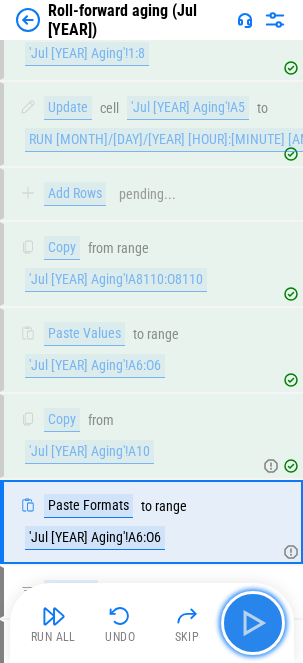 click at bounding box center [253, 623] 